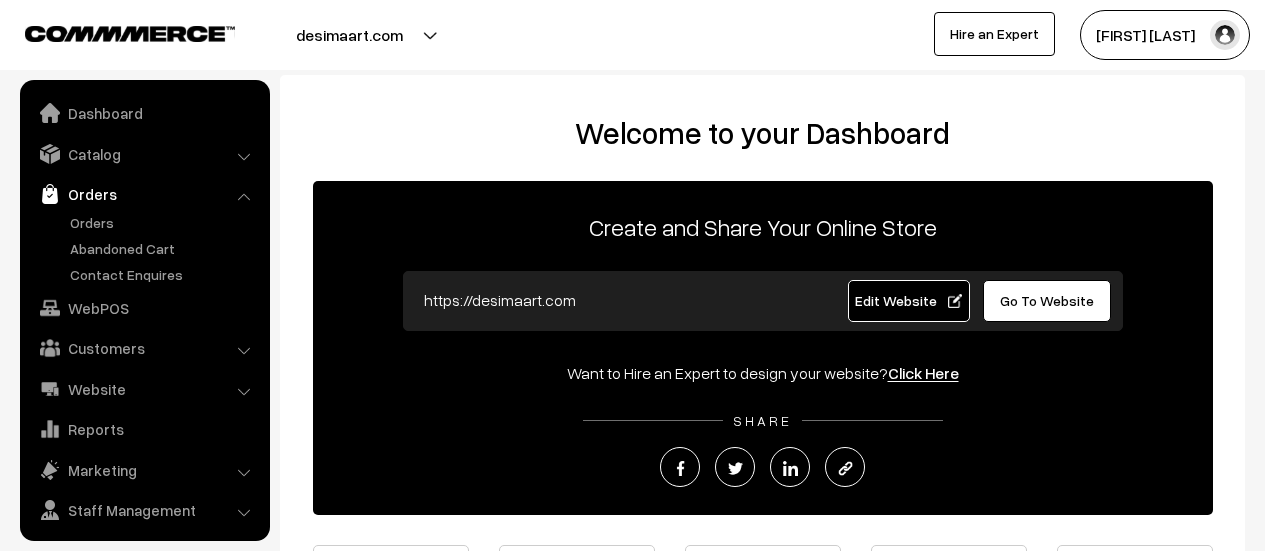 scroll, scrollTop: 0, scrollLeft: 0, axis: both 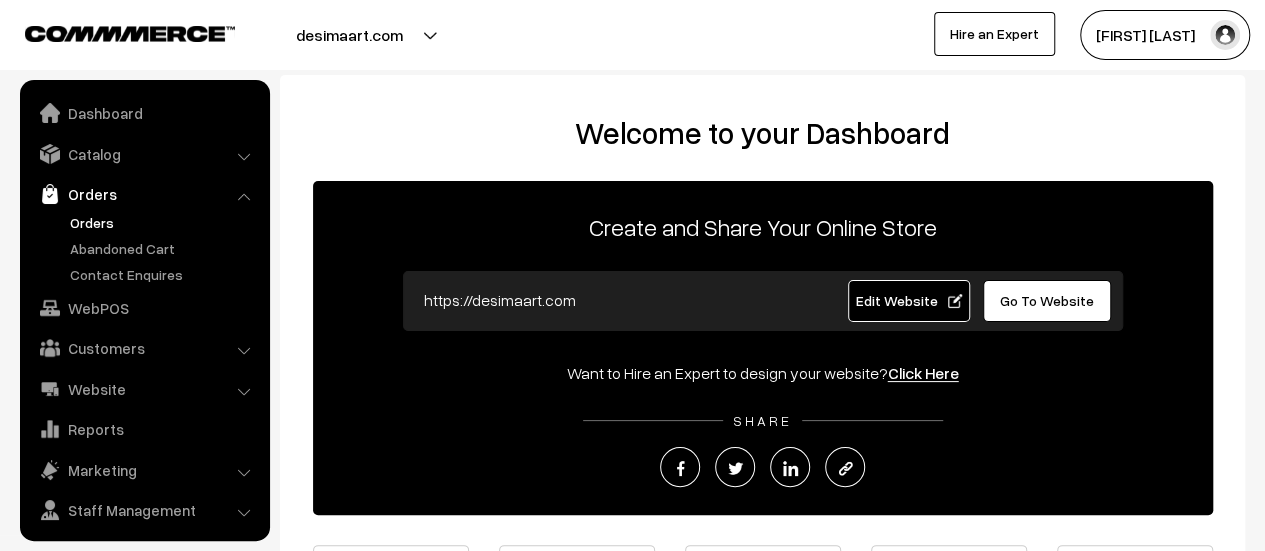 click on "Orders" at bounding box center (164, 222) 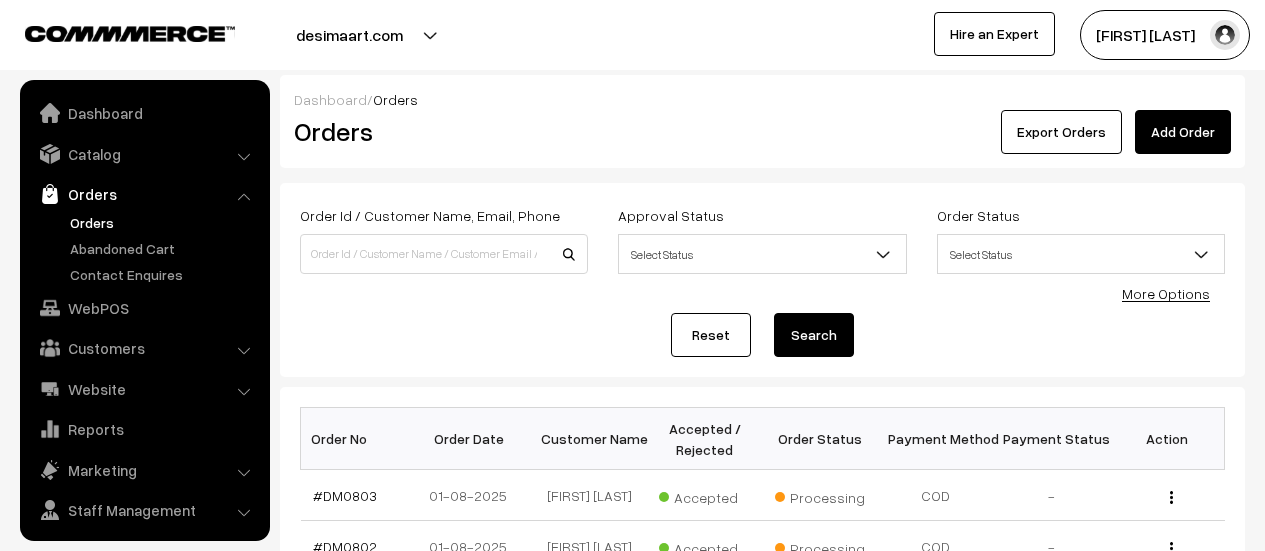 scroll, scrollTop: 0, scrollLeft: 0, axis: both 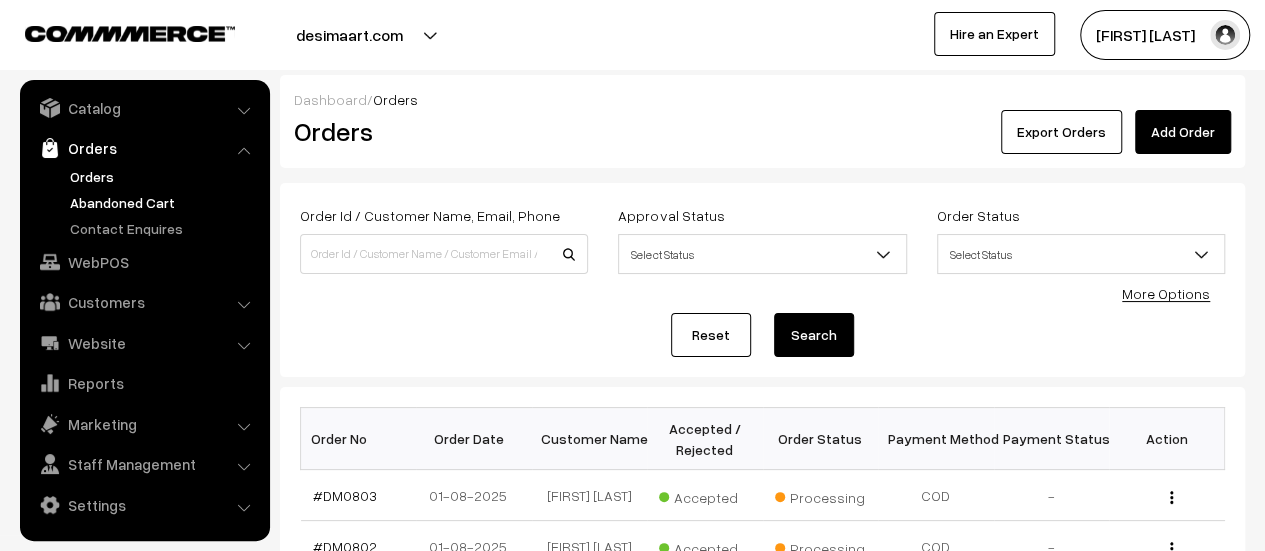 click on "Abandoned Cart" at bounding box center [164, 202] 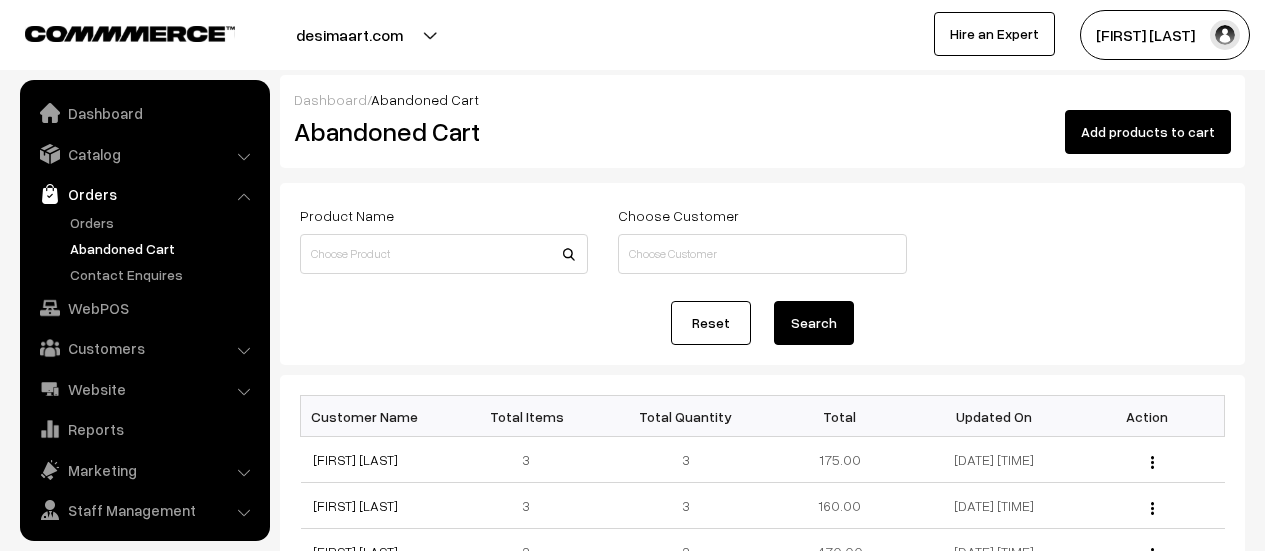 scroll, scrollTop: 0, scrollLeft: 0, axis: both 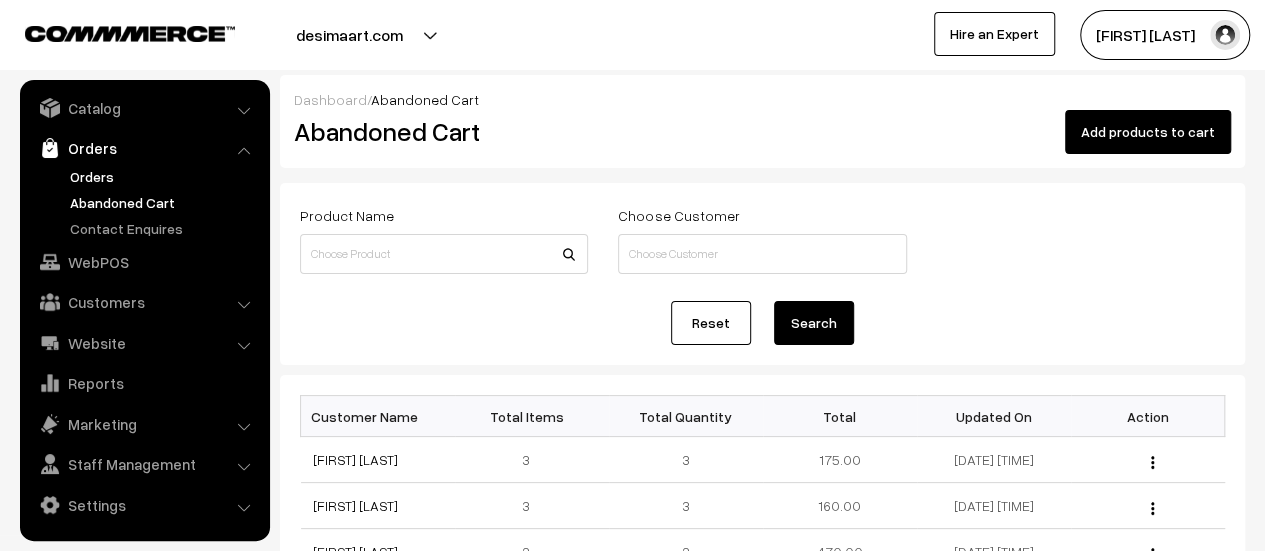 click on "Orders" at bounding box center [164, 176] 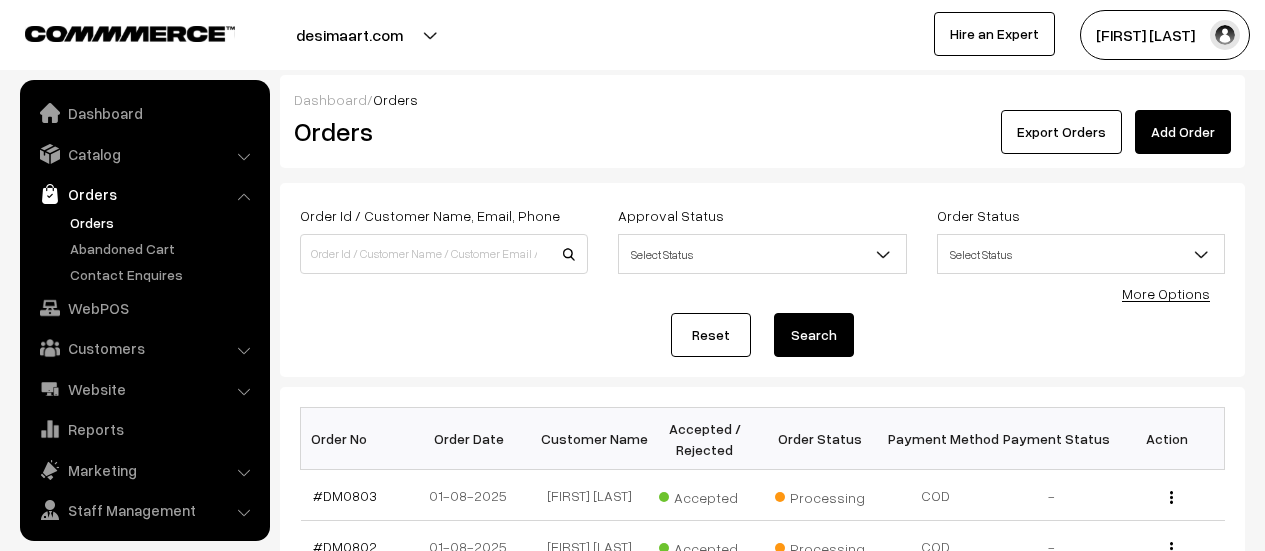 scroll, scrollTop: 0, scrollLeft: 0, axis: both 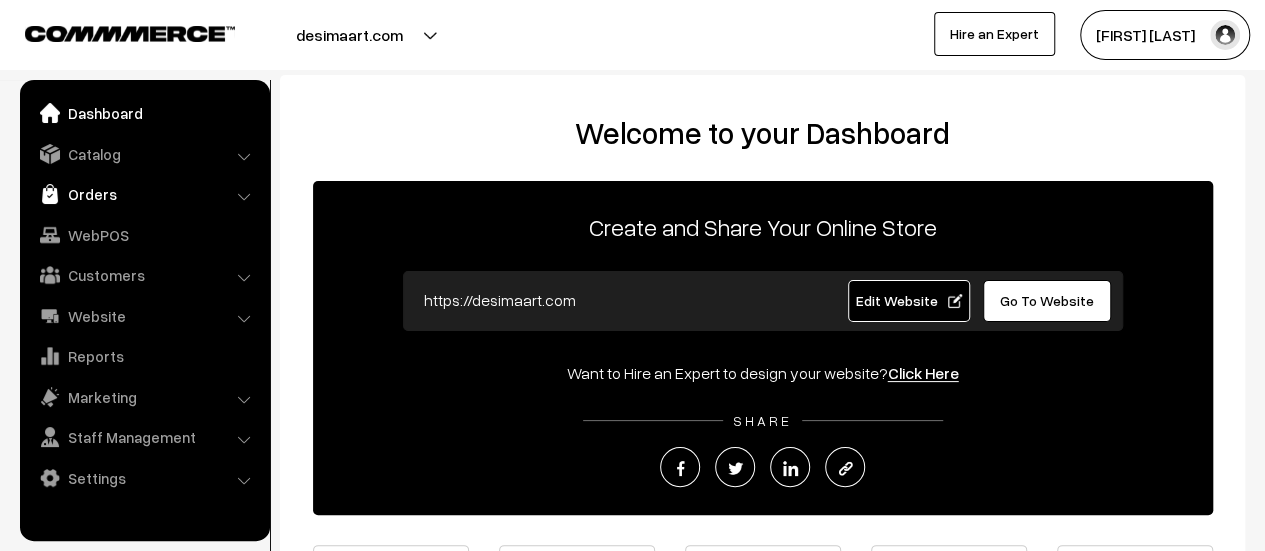click on "Orders" at bounding box center [144, 194] 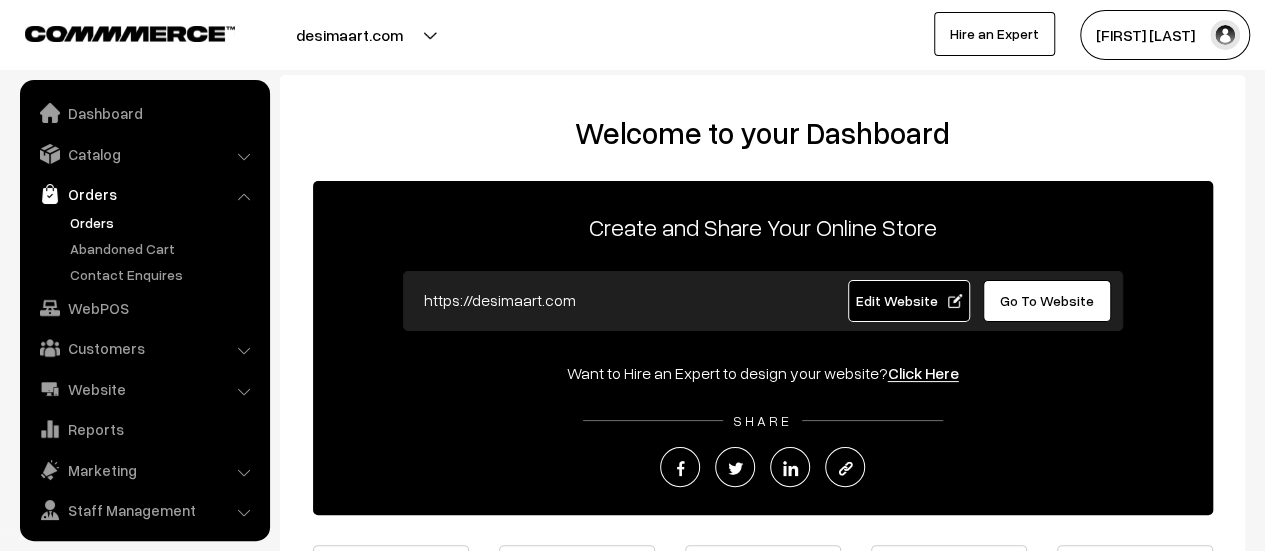 click on "Orders" at bounding box center [164, 222] 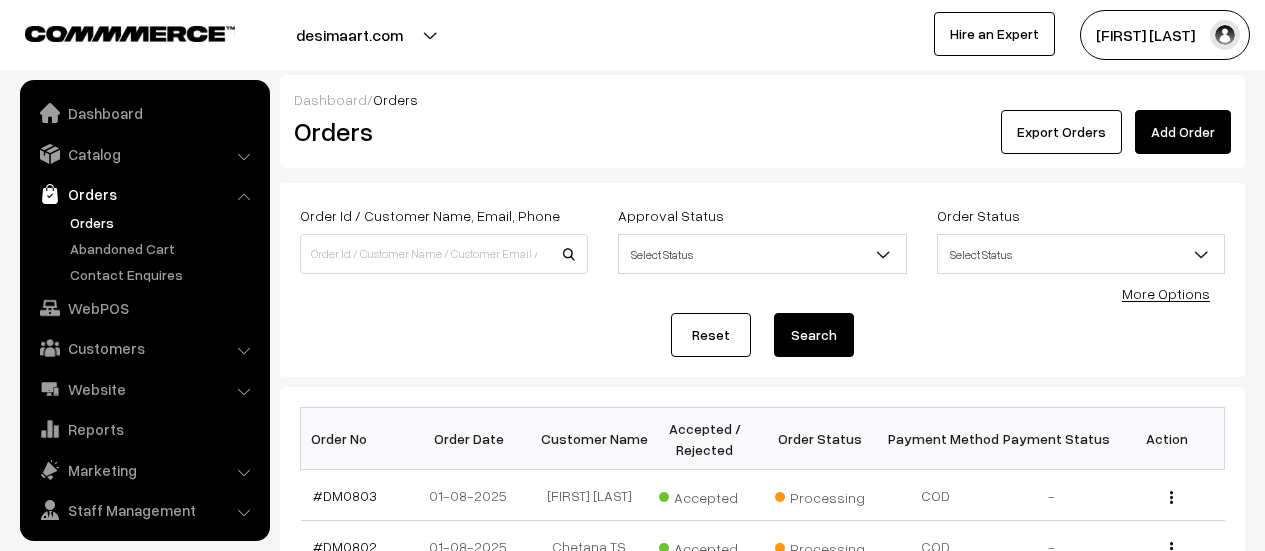 scroll, scrollTop: 0, scrollLeft: 0, axis: both 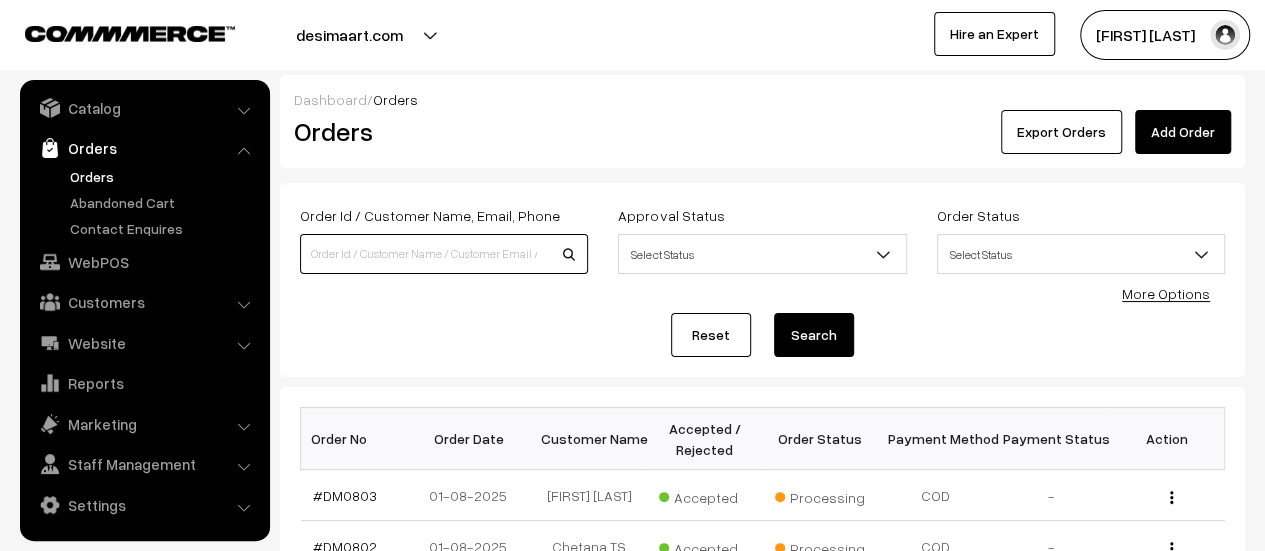 click at bounding box center (444, 254) 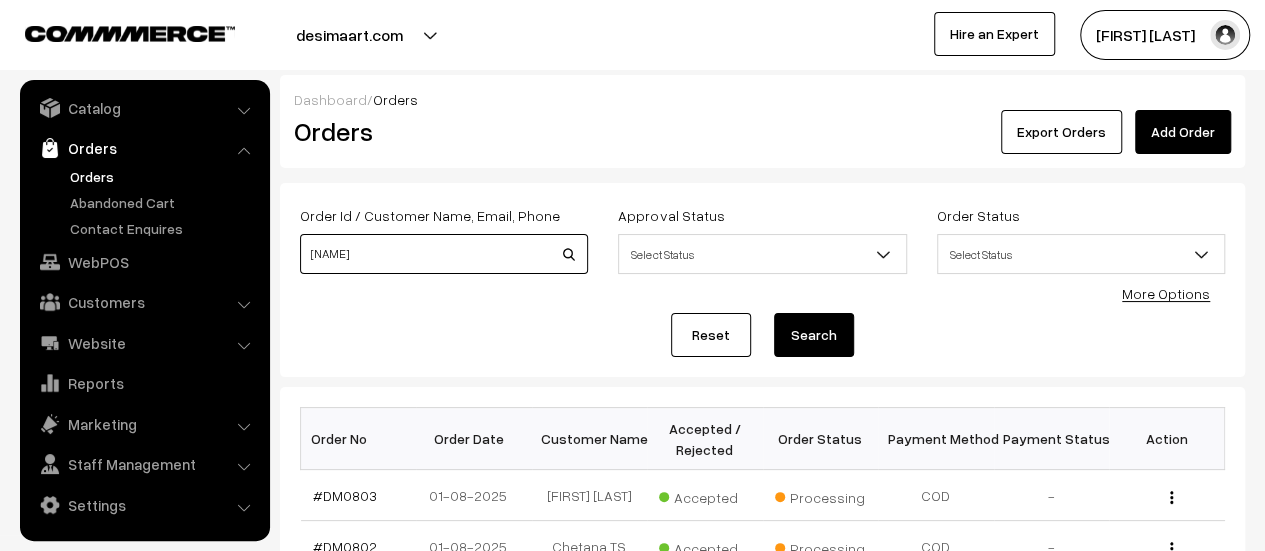type on "m" 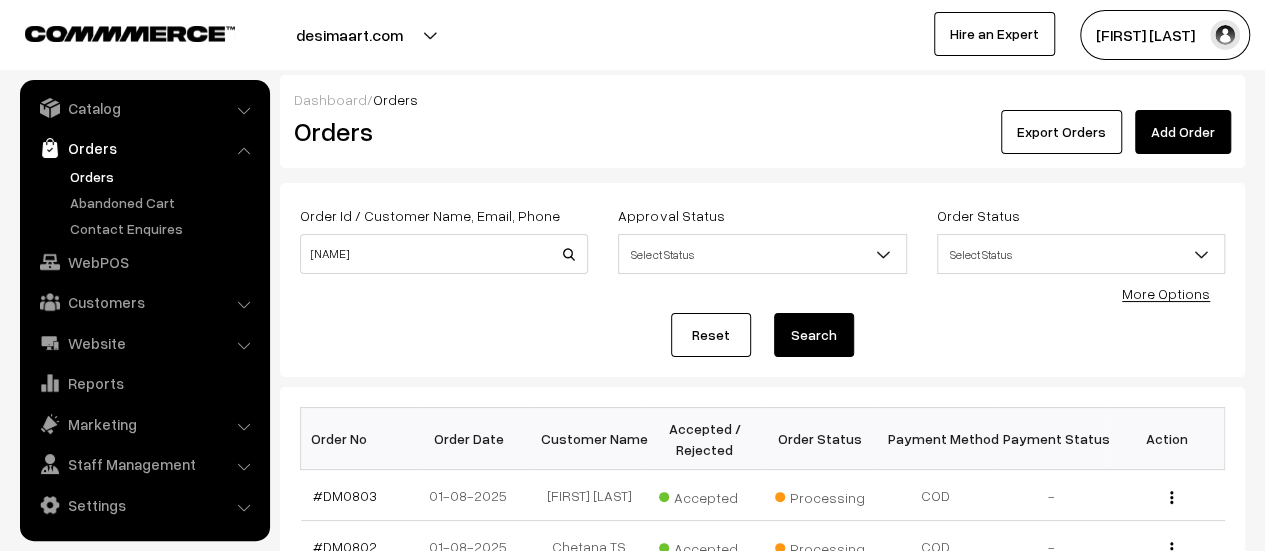 click on "Search" at bounding box center (814, 335) 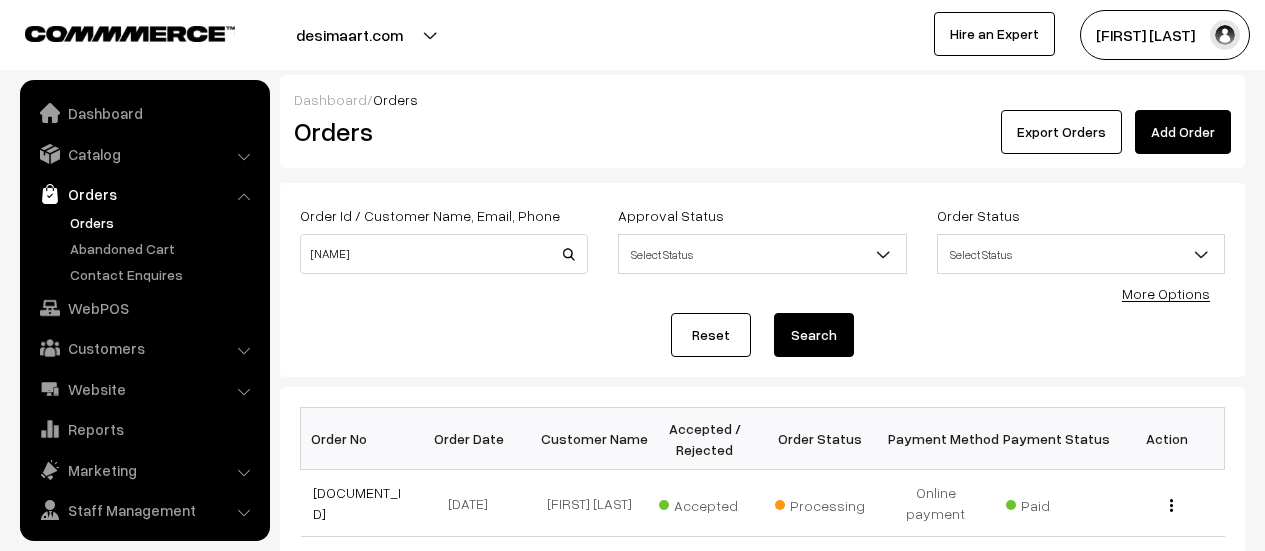 scroll, scrollTop: 0, scrollLeft: 0, axis: both 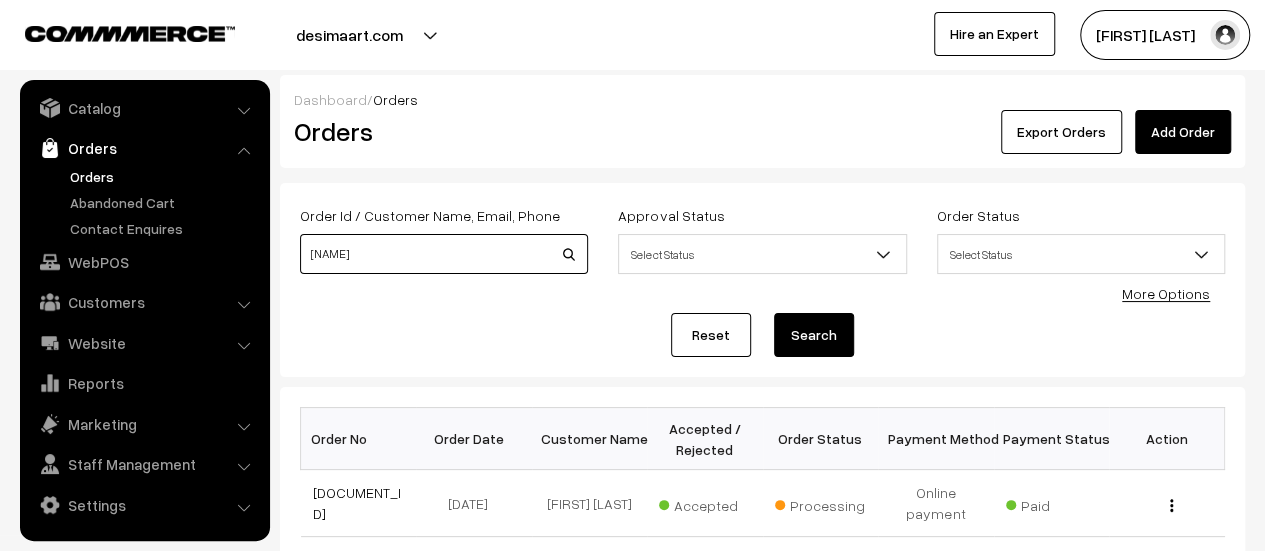 click on "srinivas" at bounding box center [444, 254] 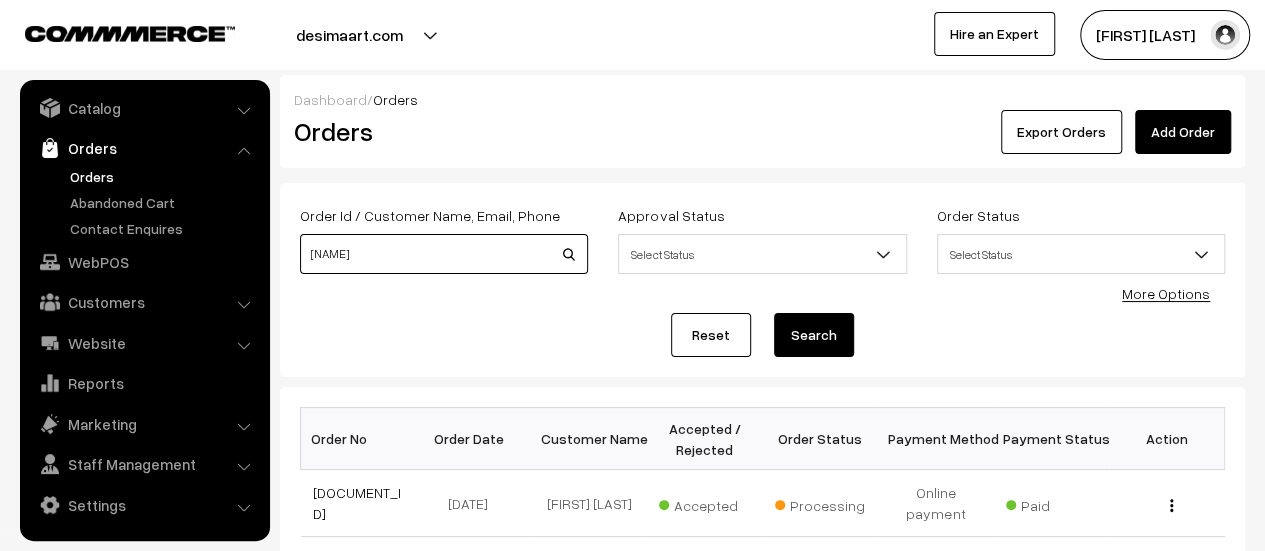 type on "shrinivas" 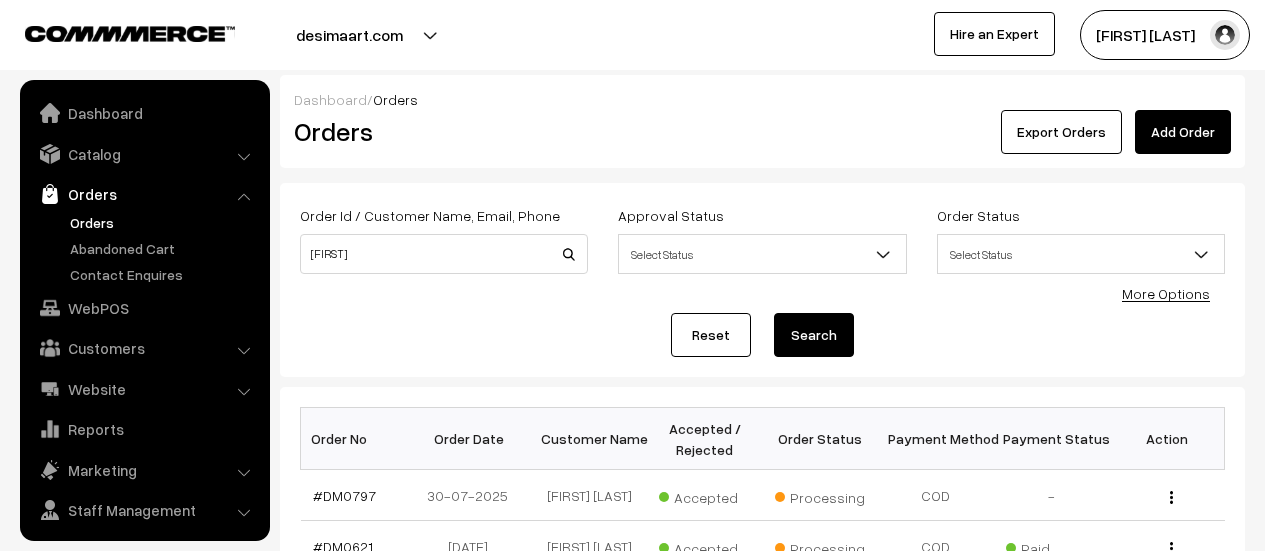 scroll, scrollTop: 0, scrollLeft: 0, axis: both 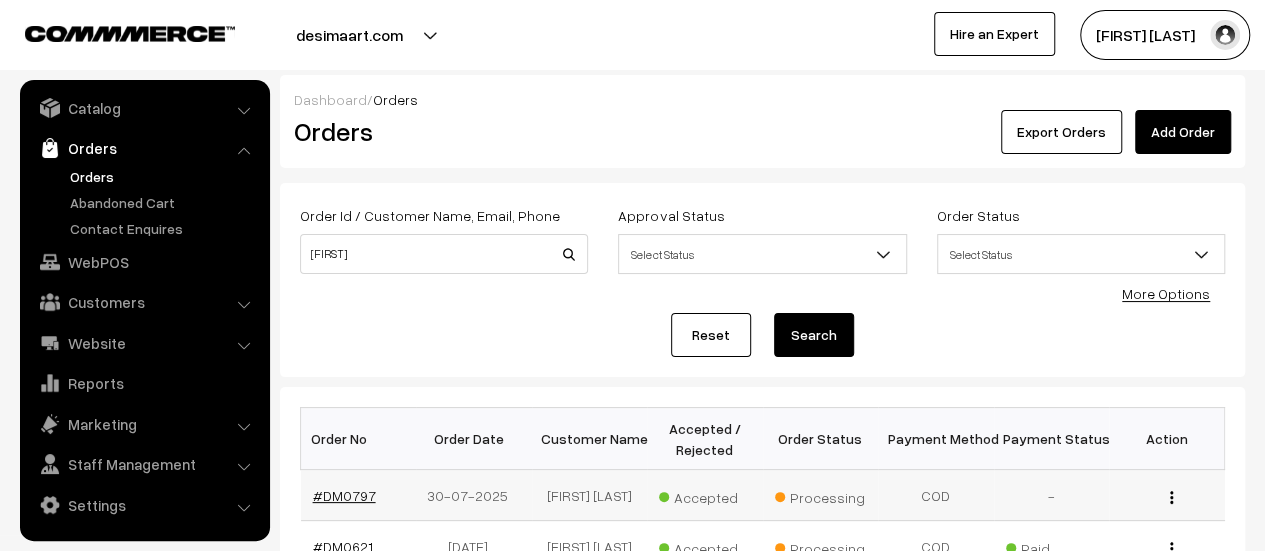 click on "#DM0797" at bounding box center [344, 495] 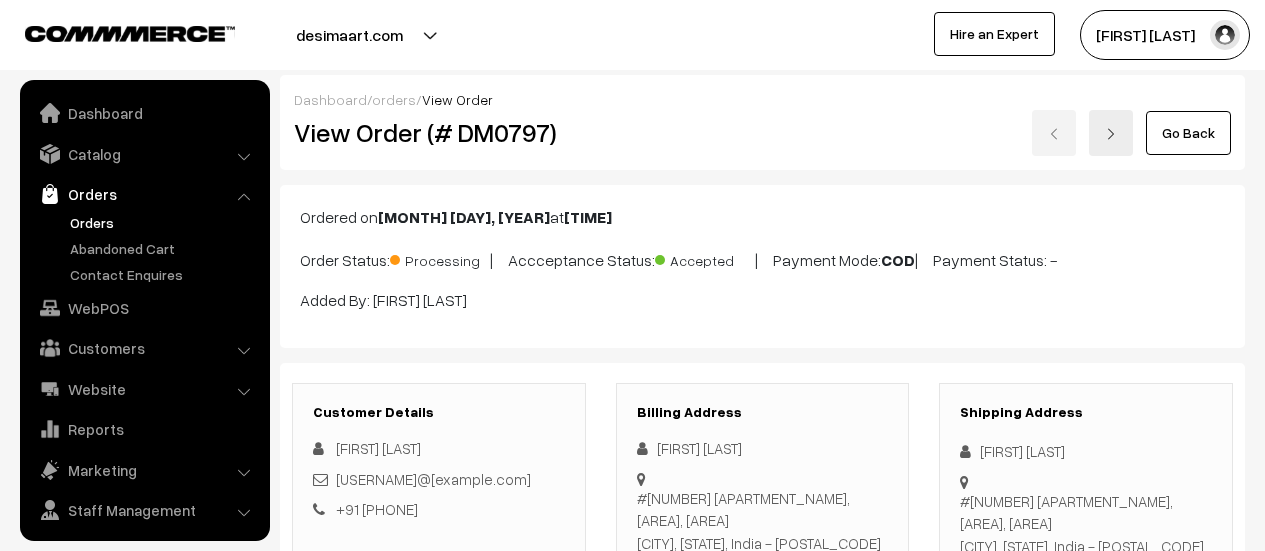 scroll, scrollTop: 647, scrollLeft: 0, axis: vertical 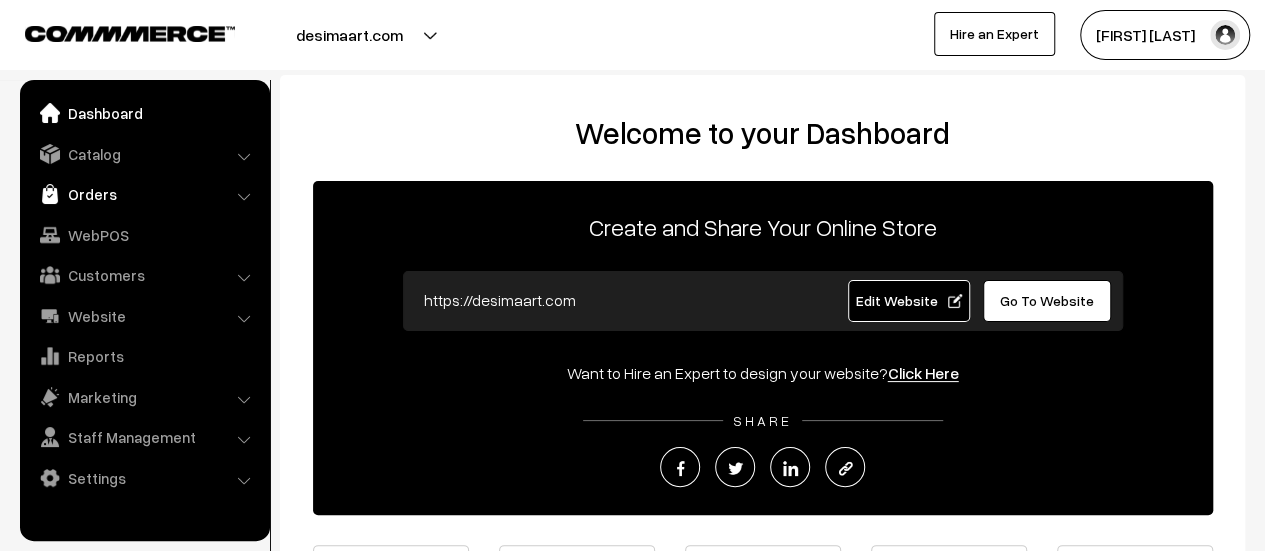 click on "Orders" at bounding box center [144, 194] 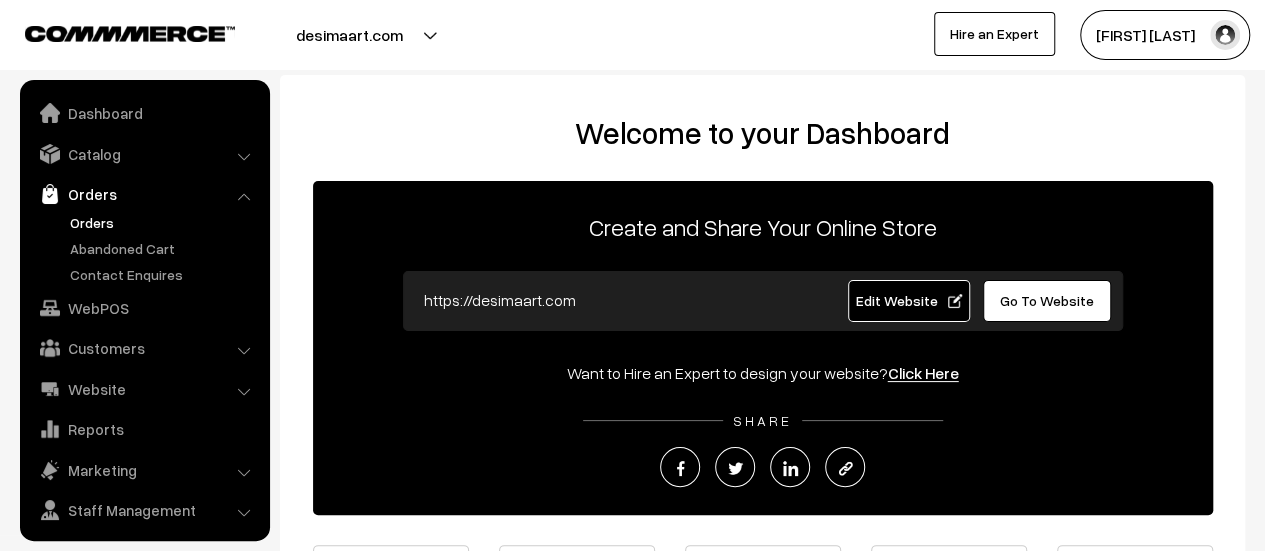 click on "Orders" at bounding box center (164, 222) 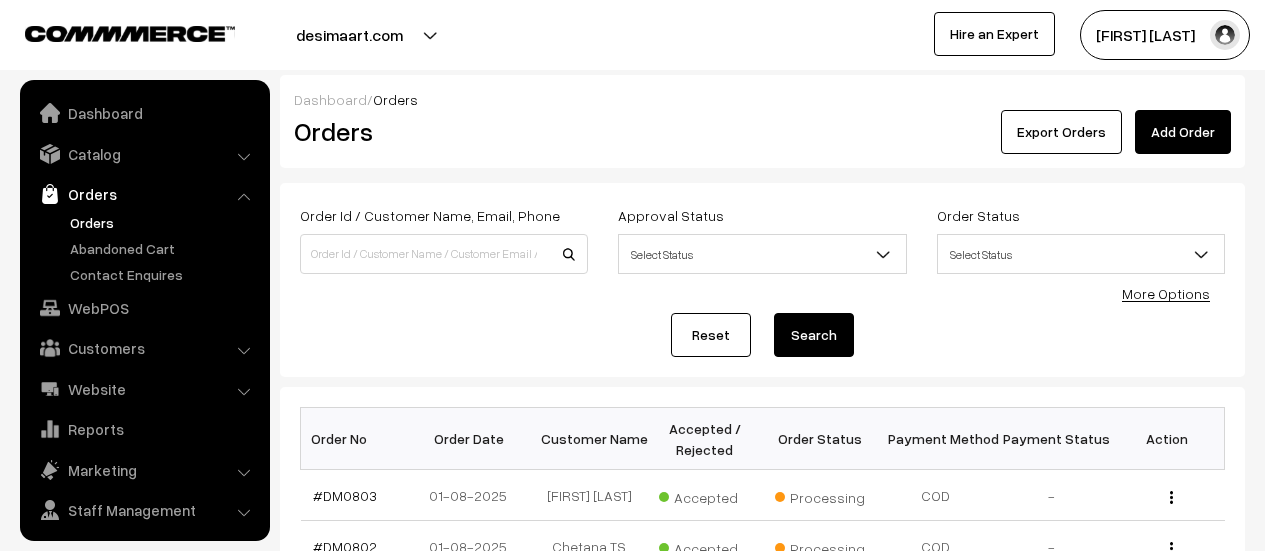 scroll, scrollTop: 0, scrollLeft: 0, axis: both 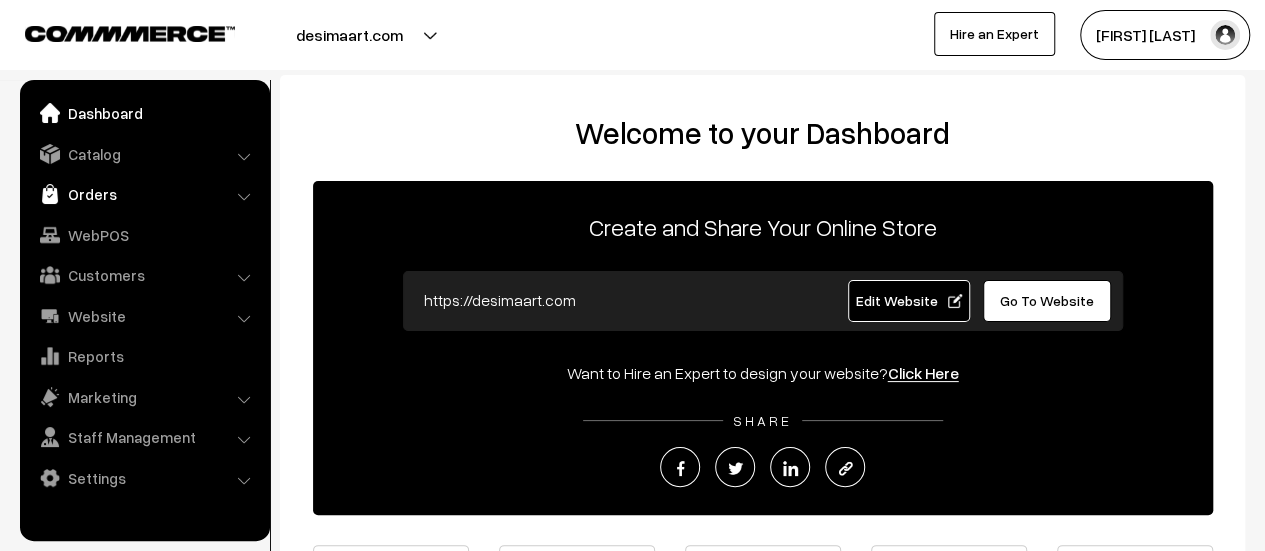 click on "Orders" at bounding box center (144, 194) 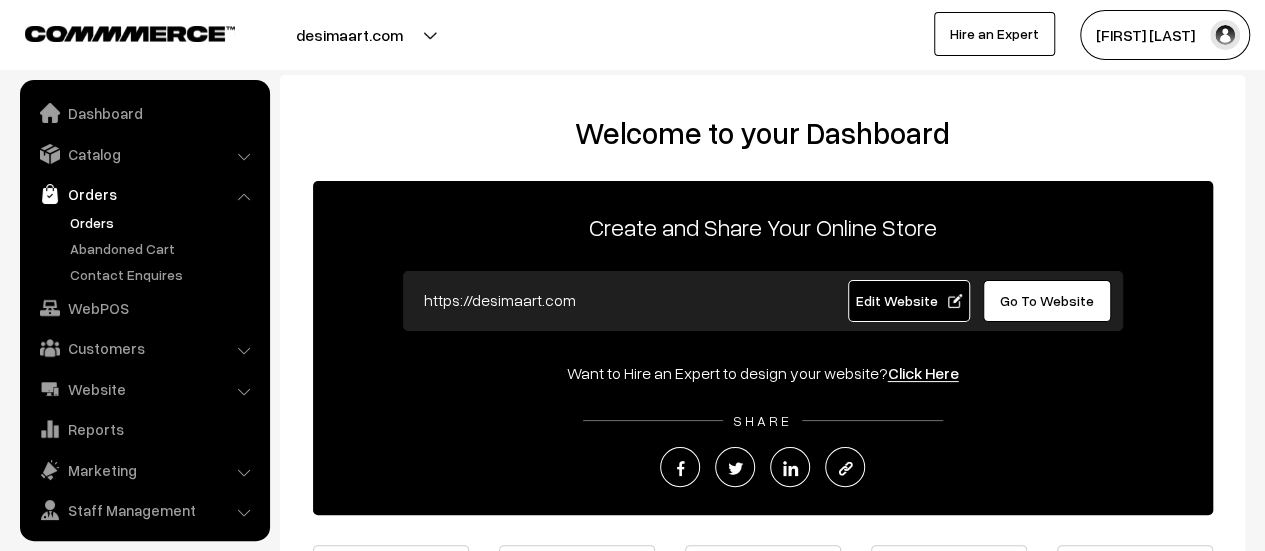 click on "Orders" at bounding box center (164, 222) 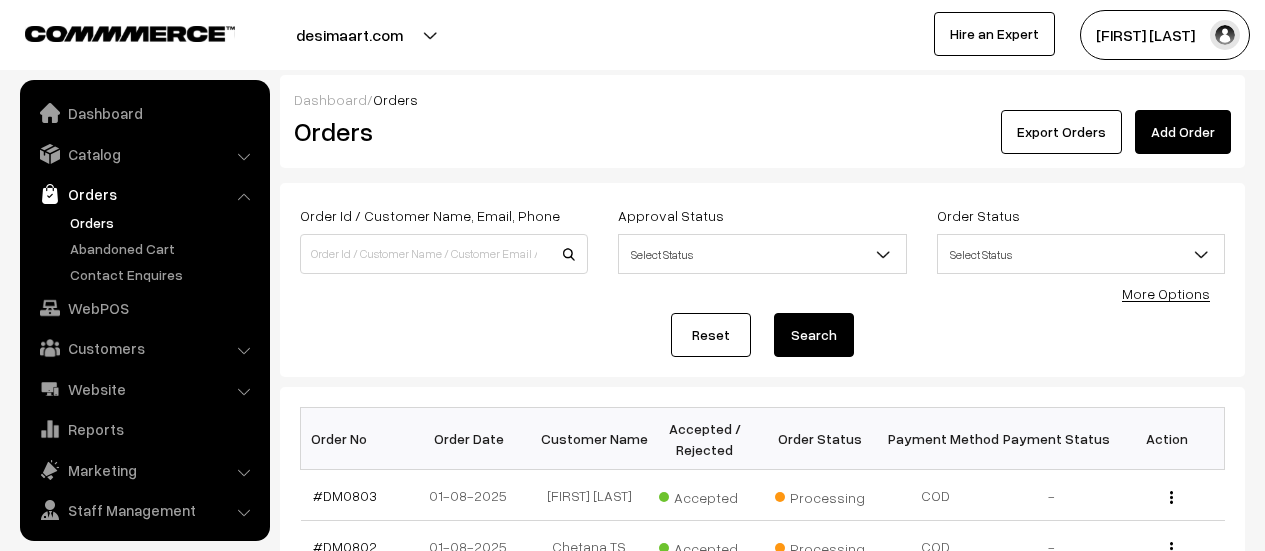 scroll, scrollTop: 0, scrollLeft: 0, axis: both 